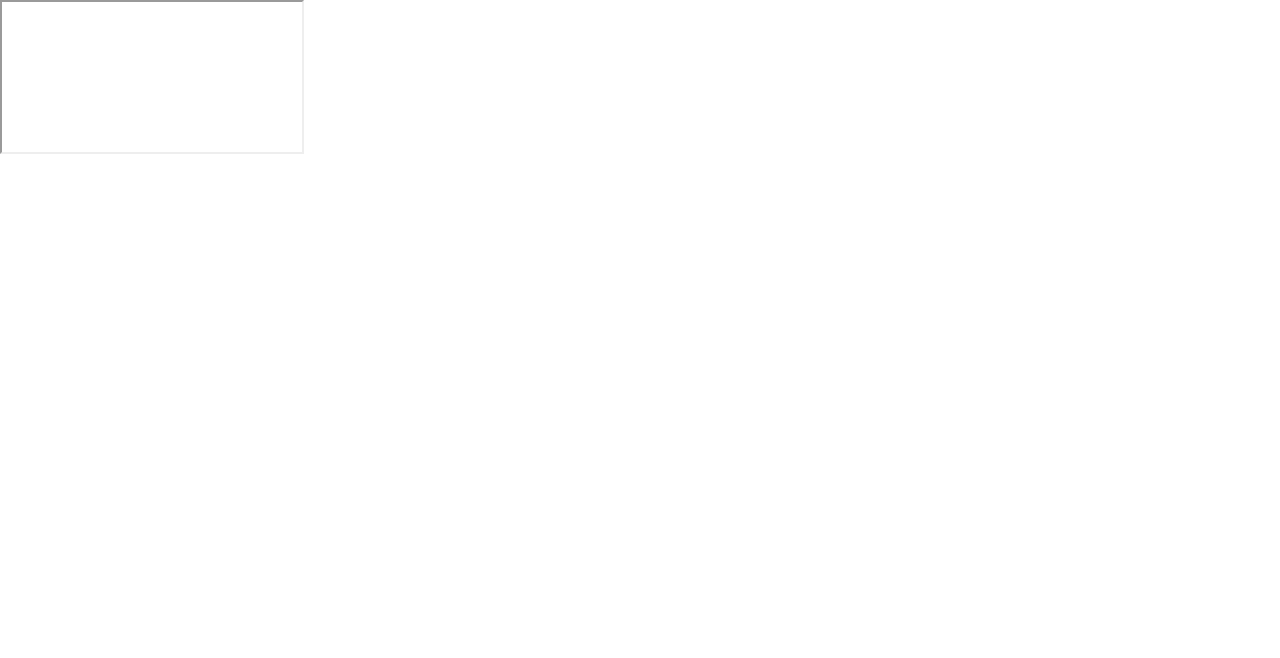 scroll, scrollTop: 0, scrollLeft: 0, axis: both 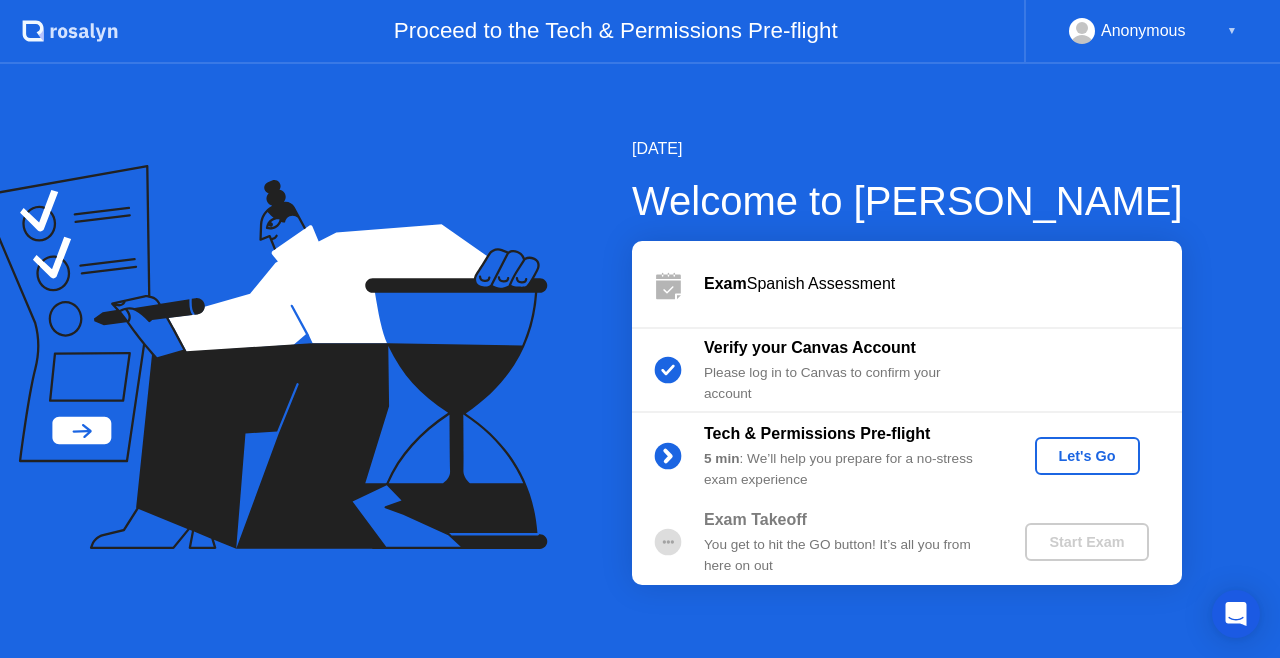click on "Let's Go" 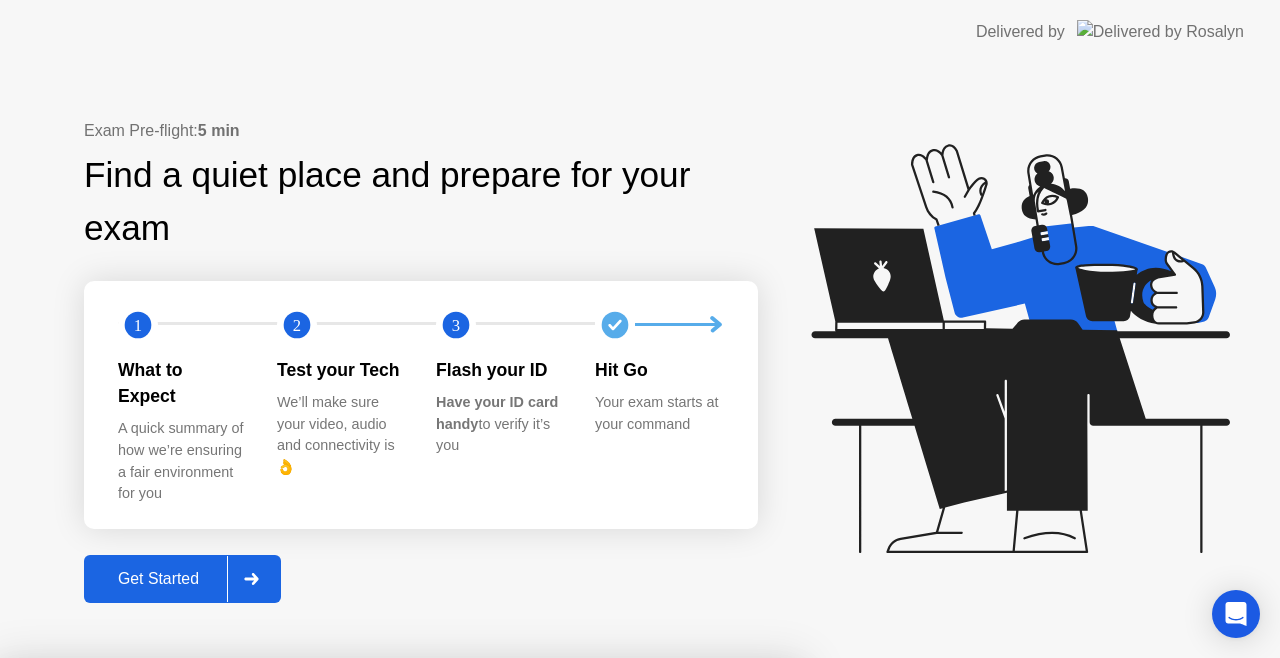 click at bounding box center [640, 658] 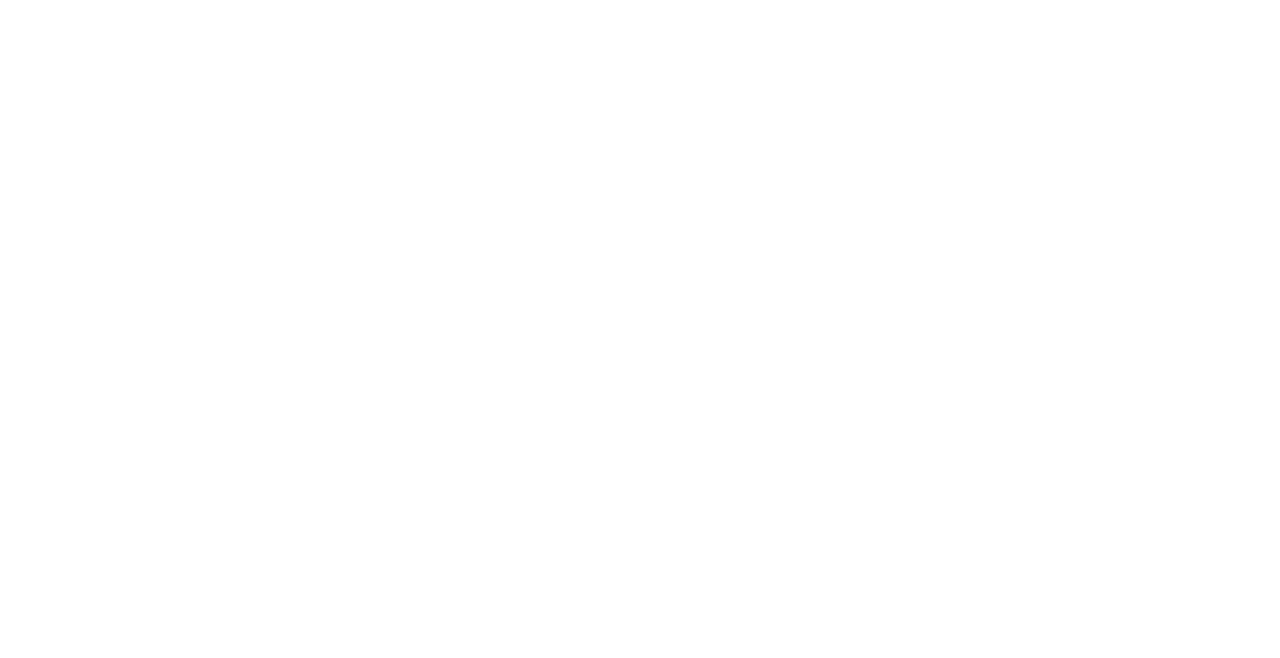 scroll, scrollTop: 0, scrollLeft: 0, axis: both 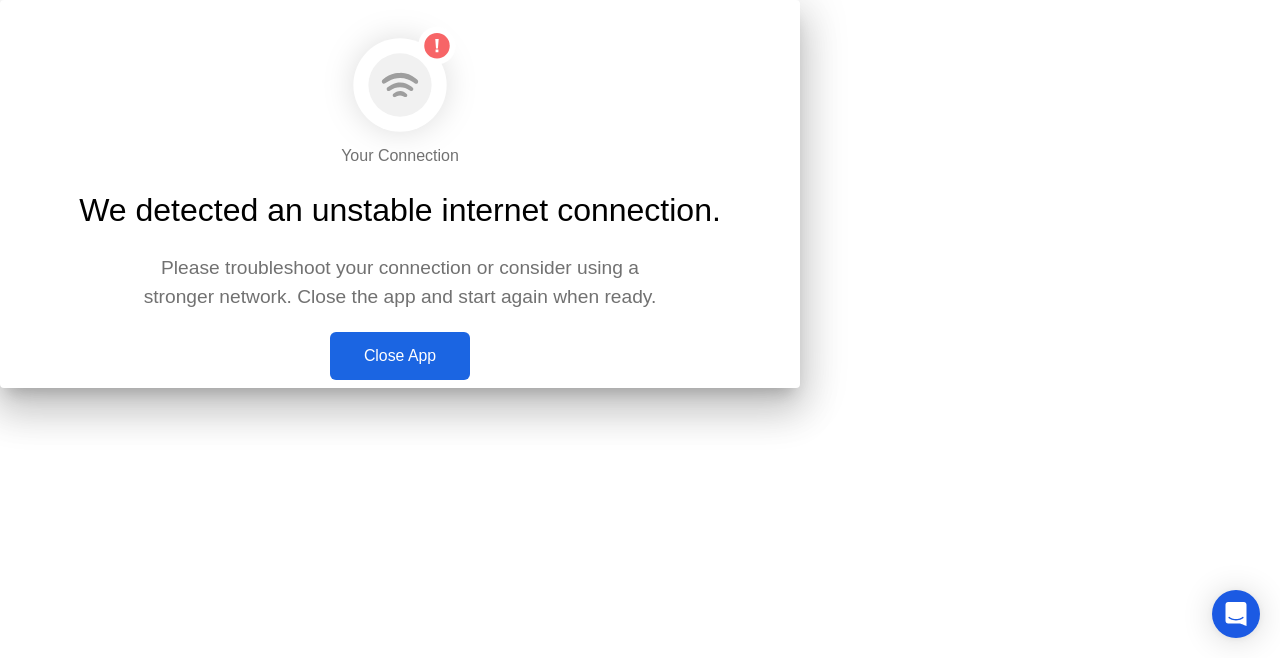 click on "Close App" at bounding box center [400, 356] 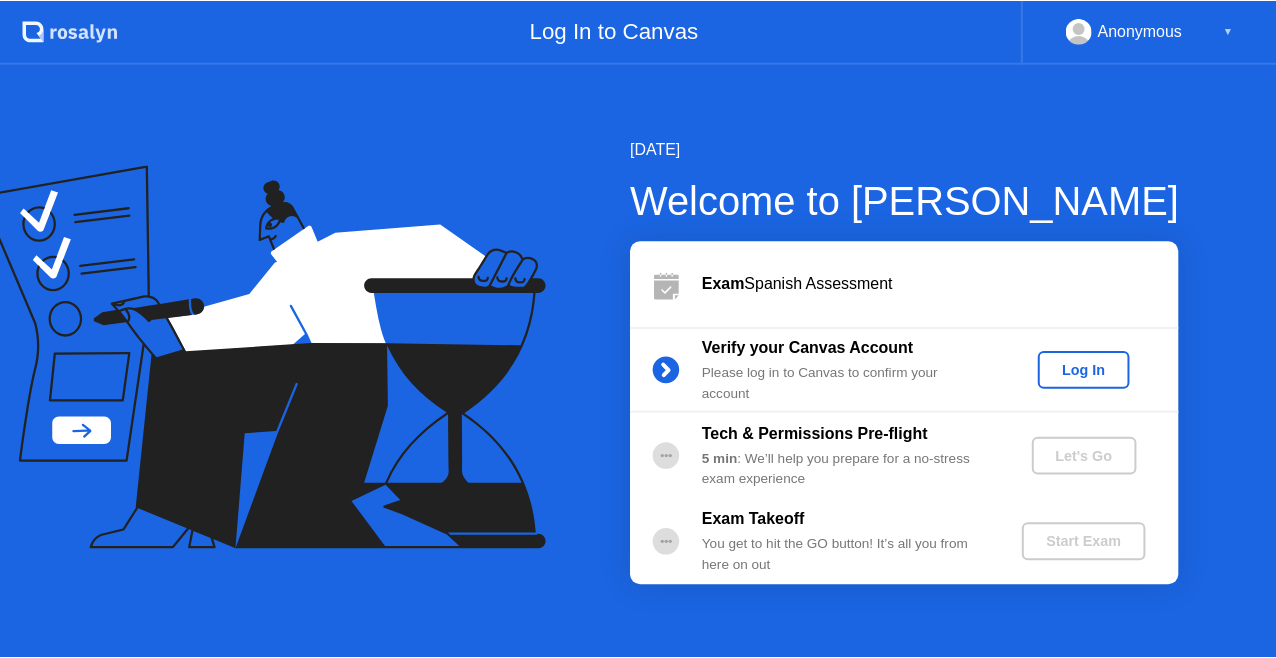 scroll, scrollTop: 0, scrollLeft: 0, axis: both 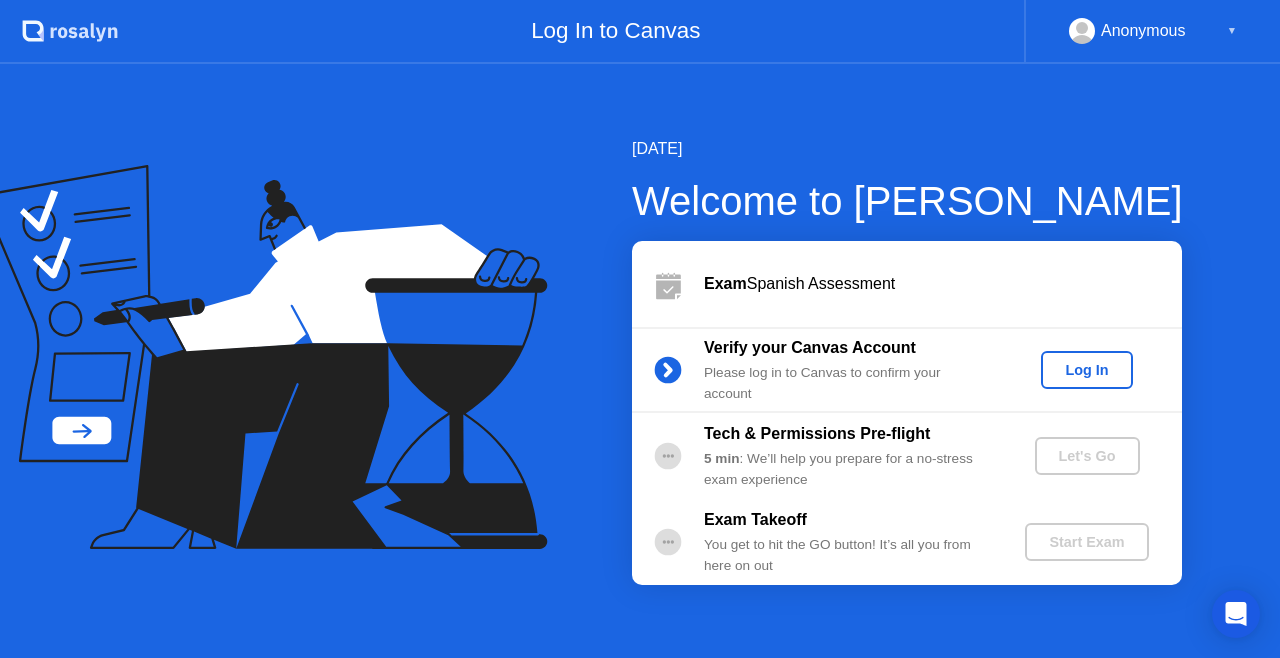 click on "Log In" 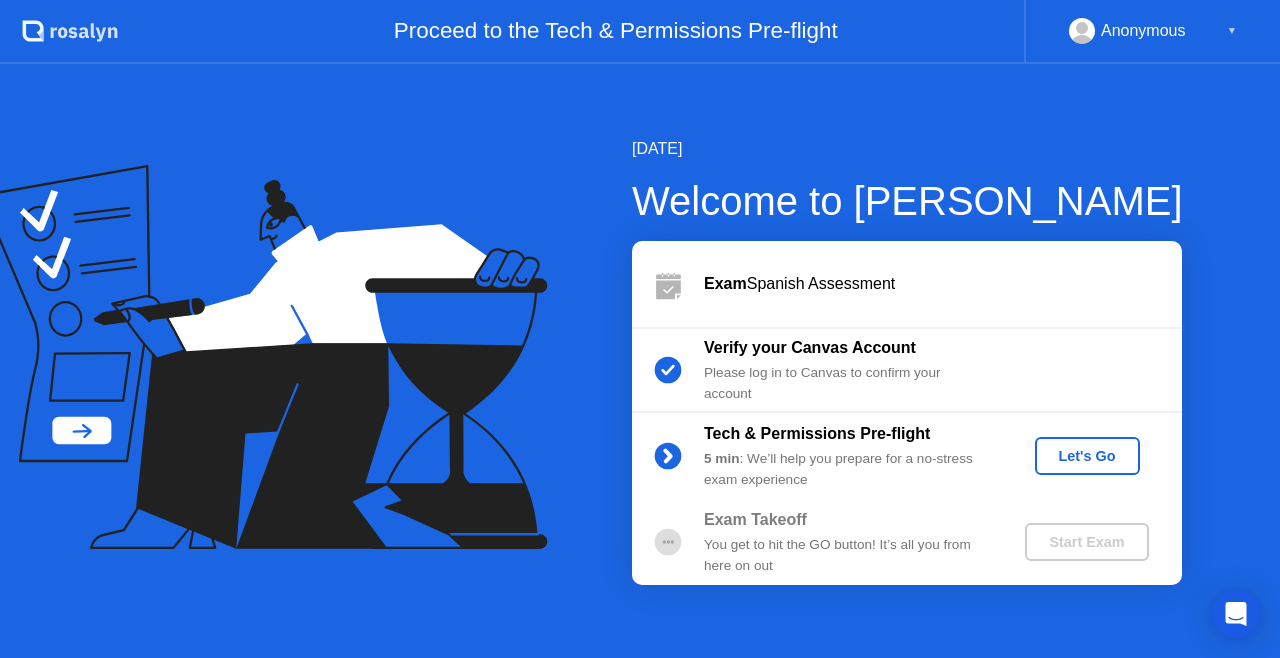 click on "Let's Go" 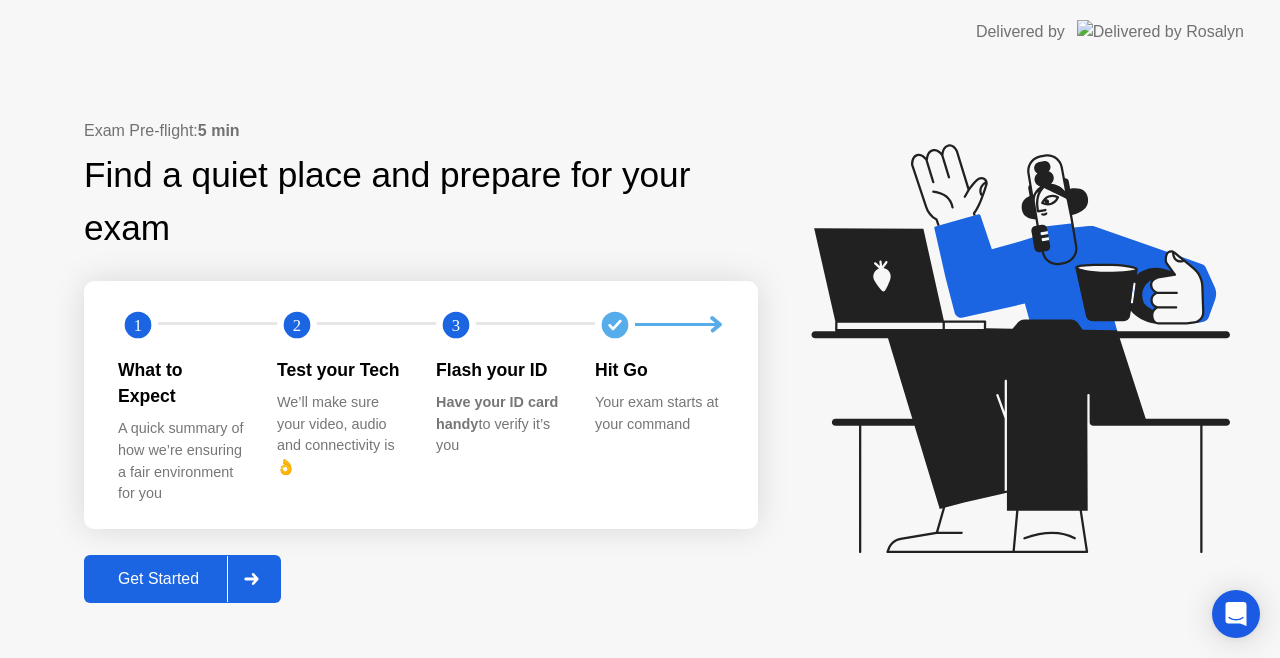 click 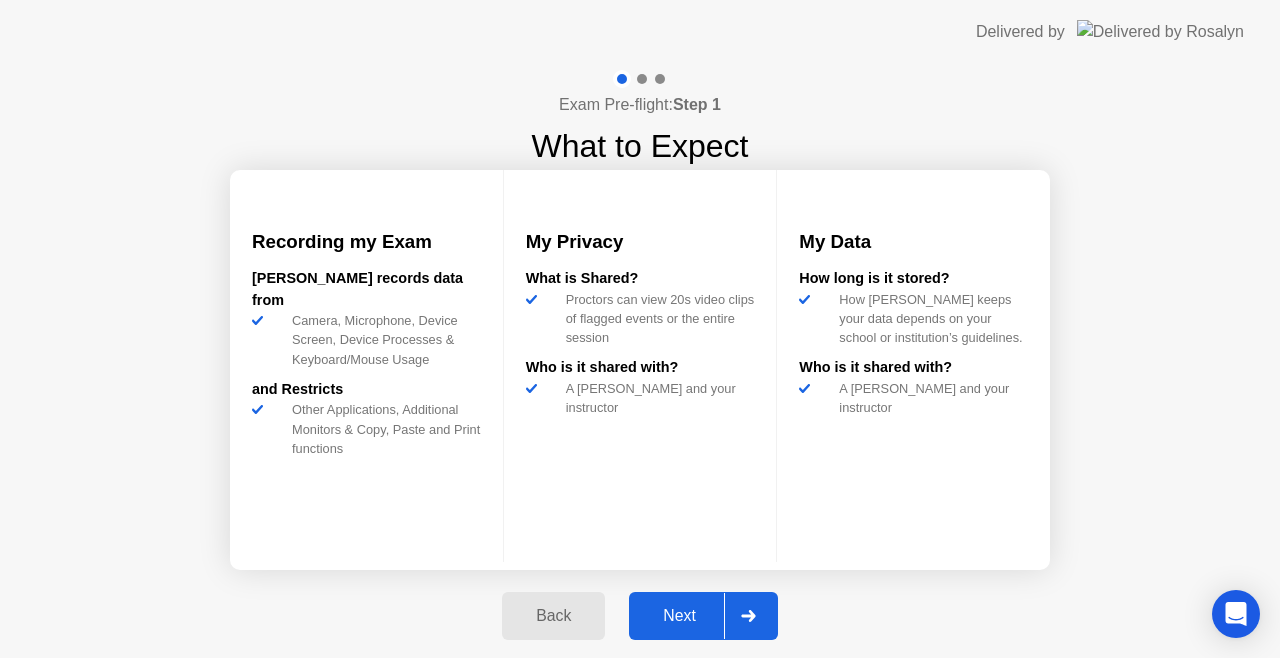 click 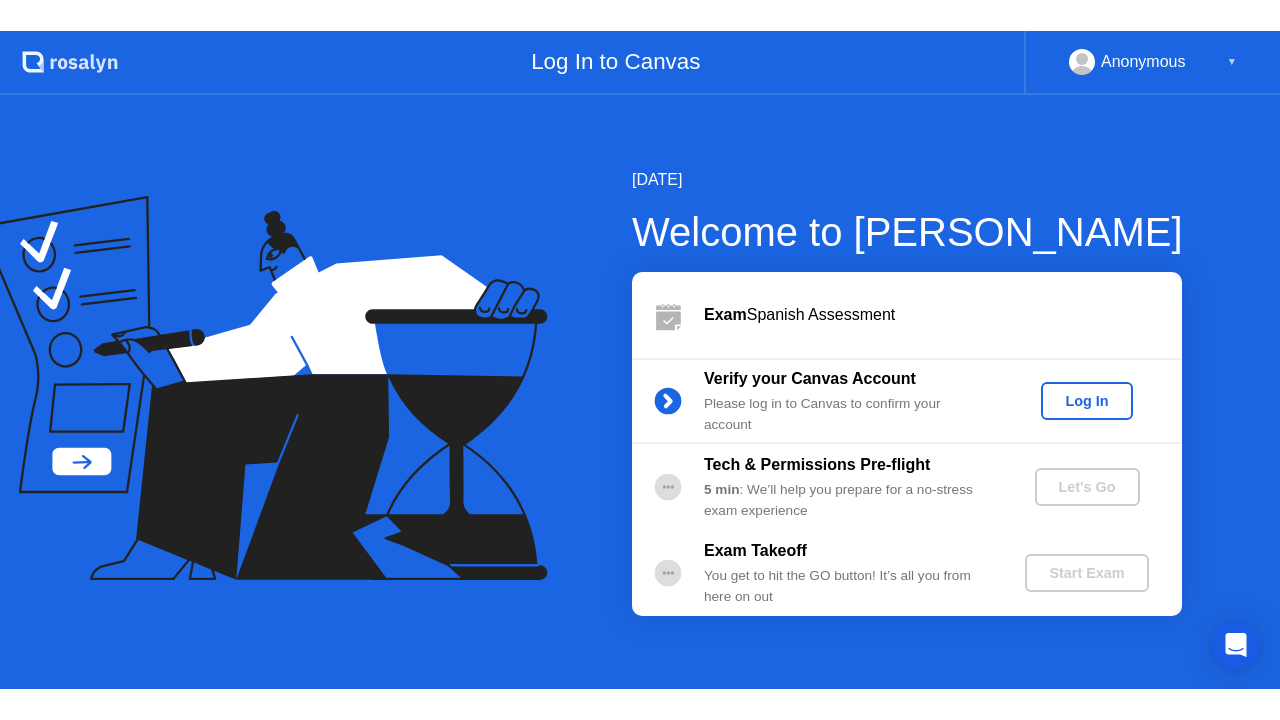 scroll, scrollTop: 0, scrollLeft: 0, axis: both 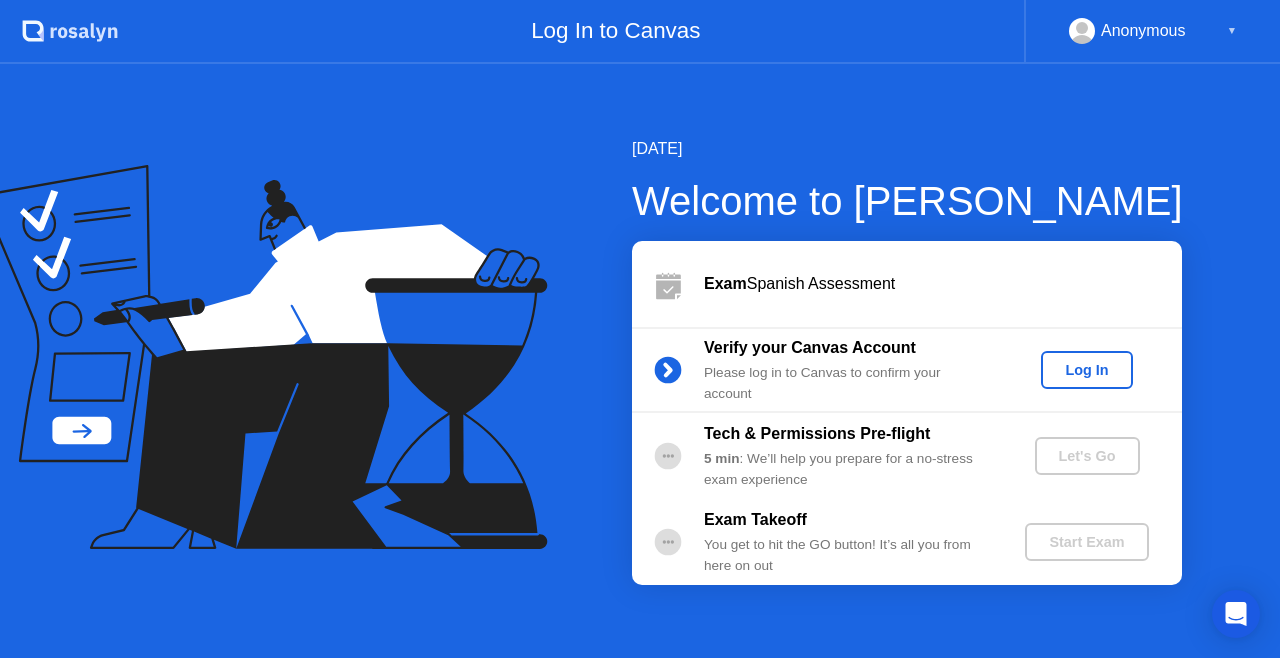 click on "Log In" 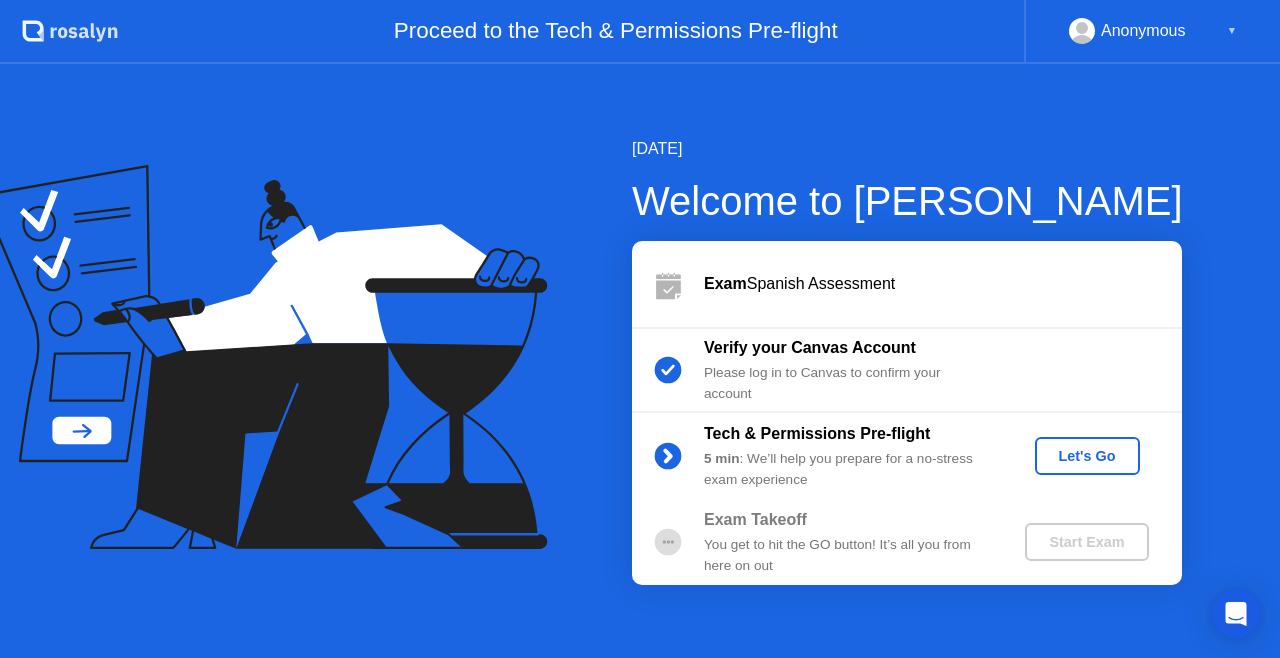 click on "Let's Go" 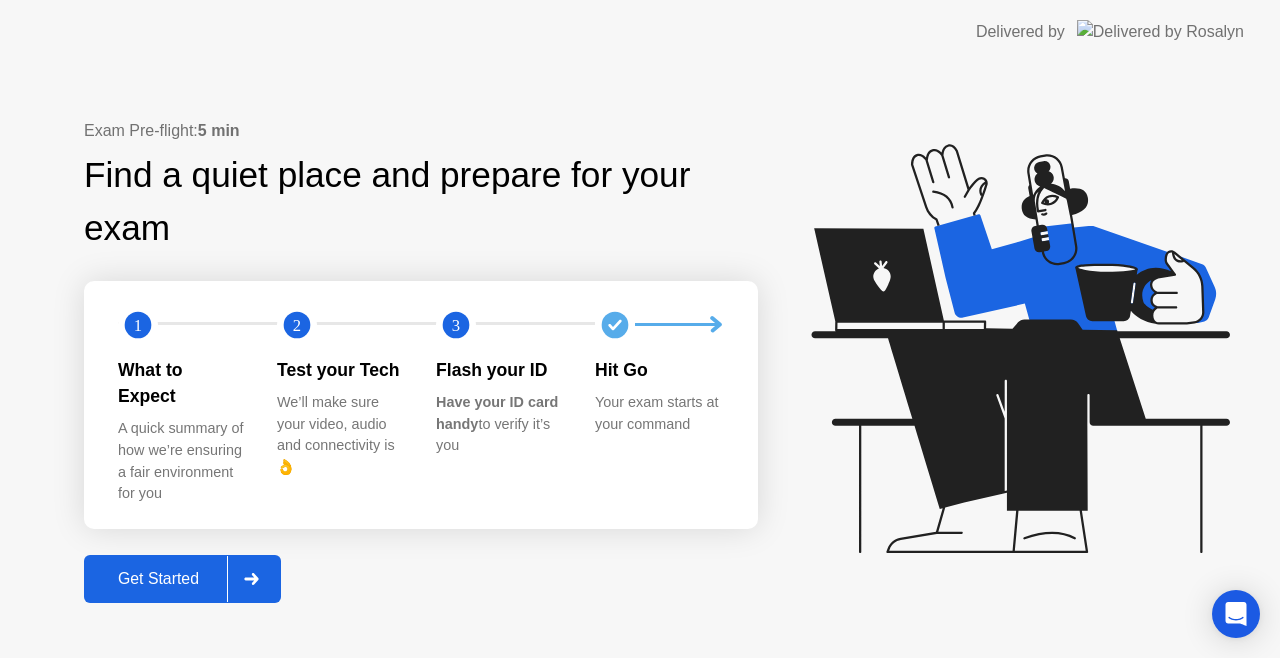 click 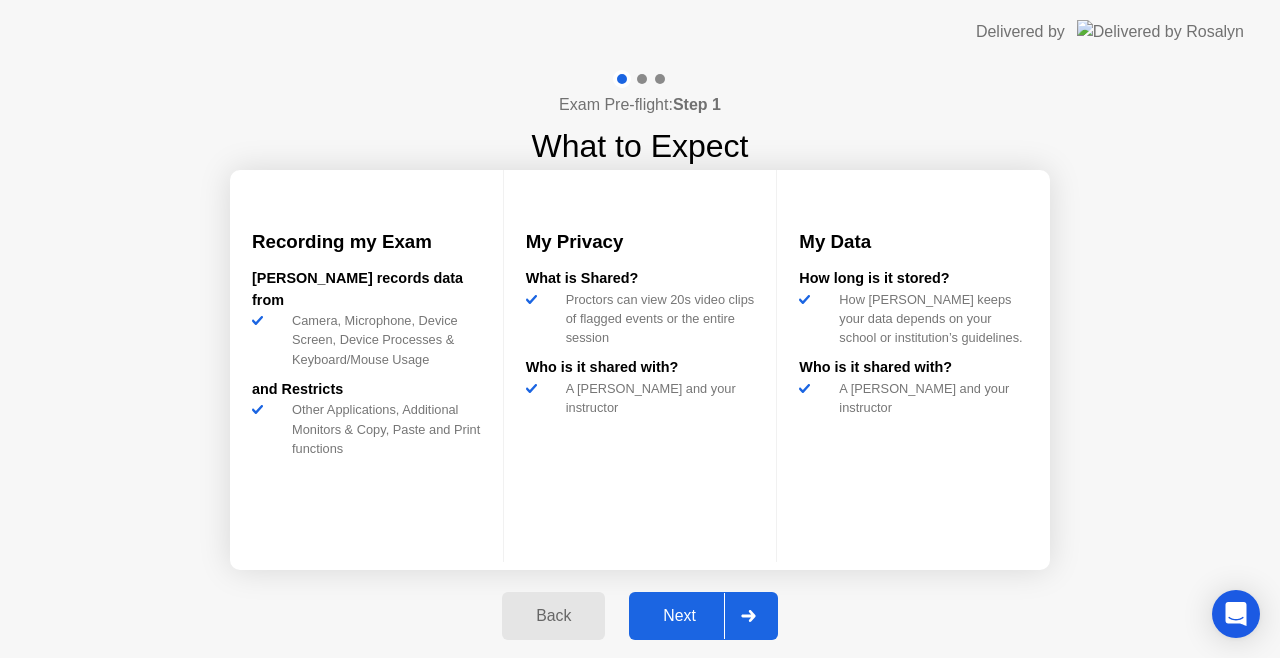 click 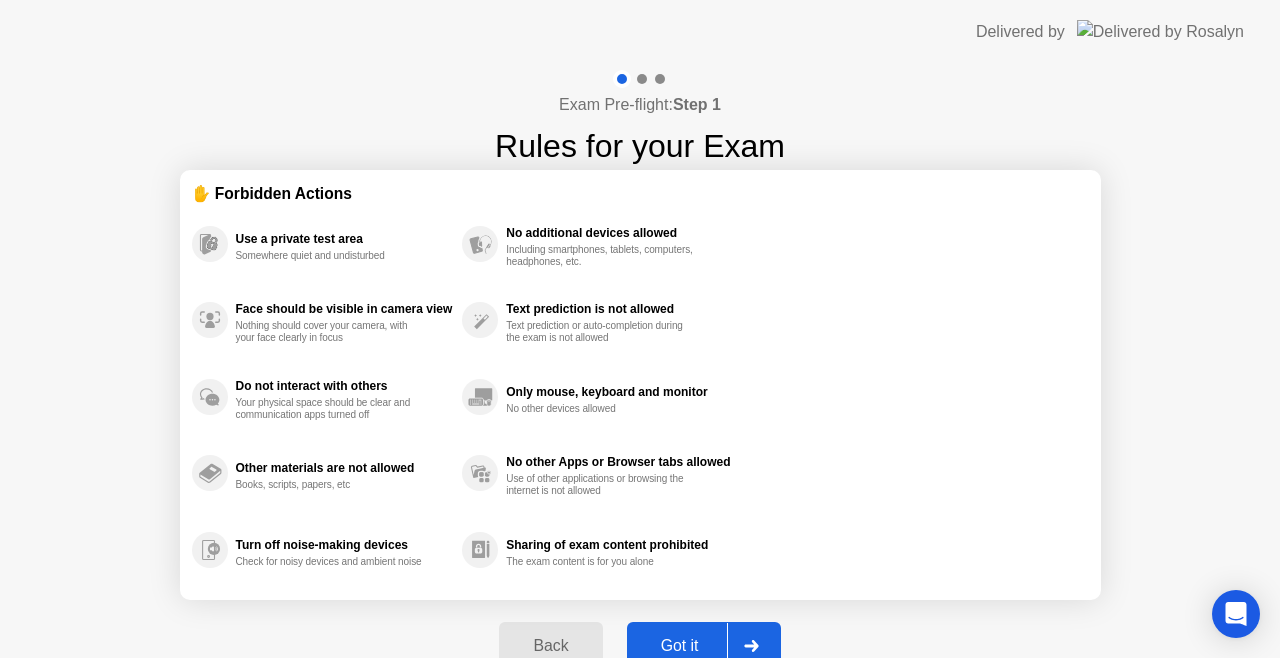 click 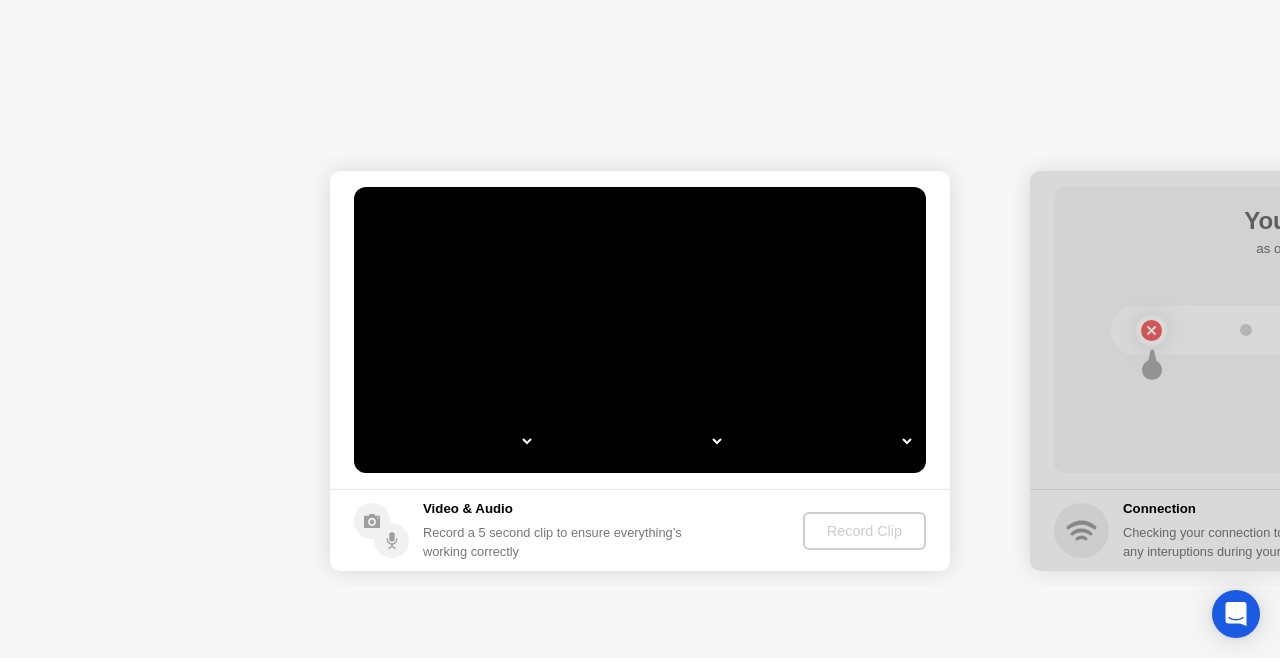 select on "*" 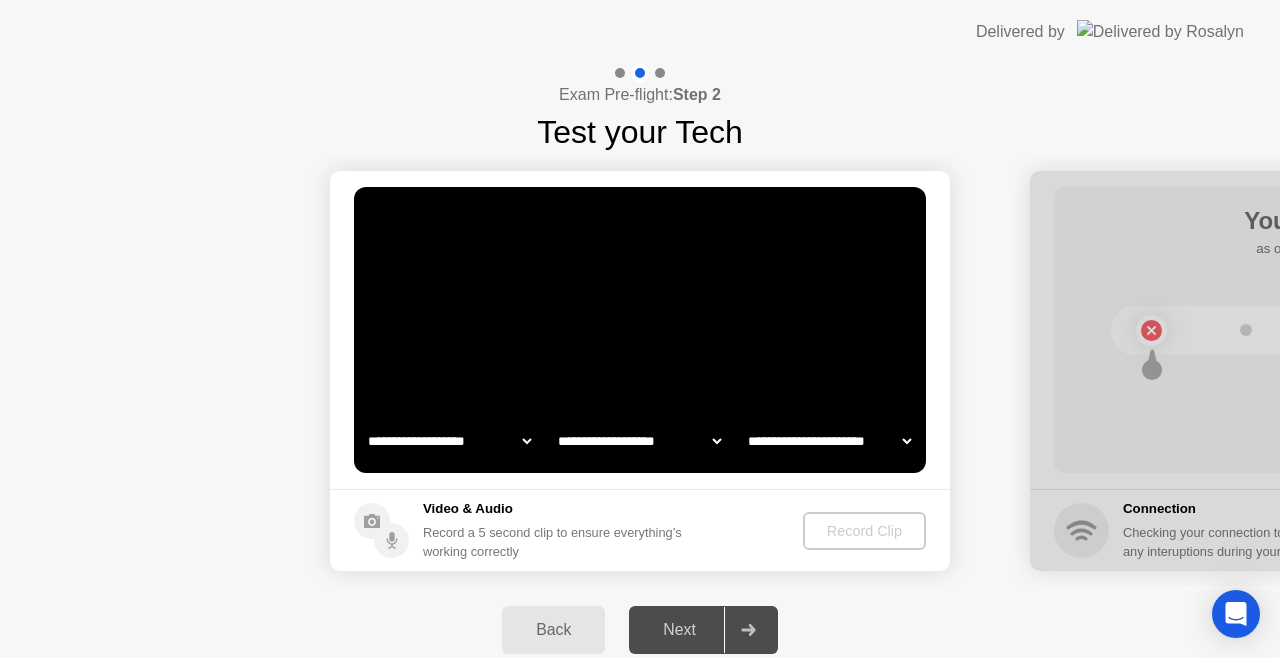 select on "**********" 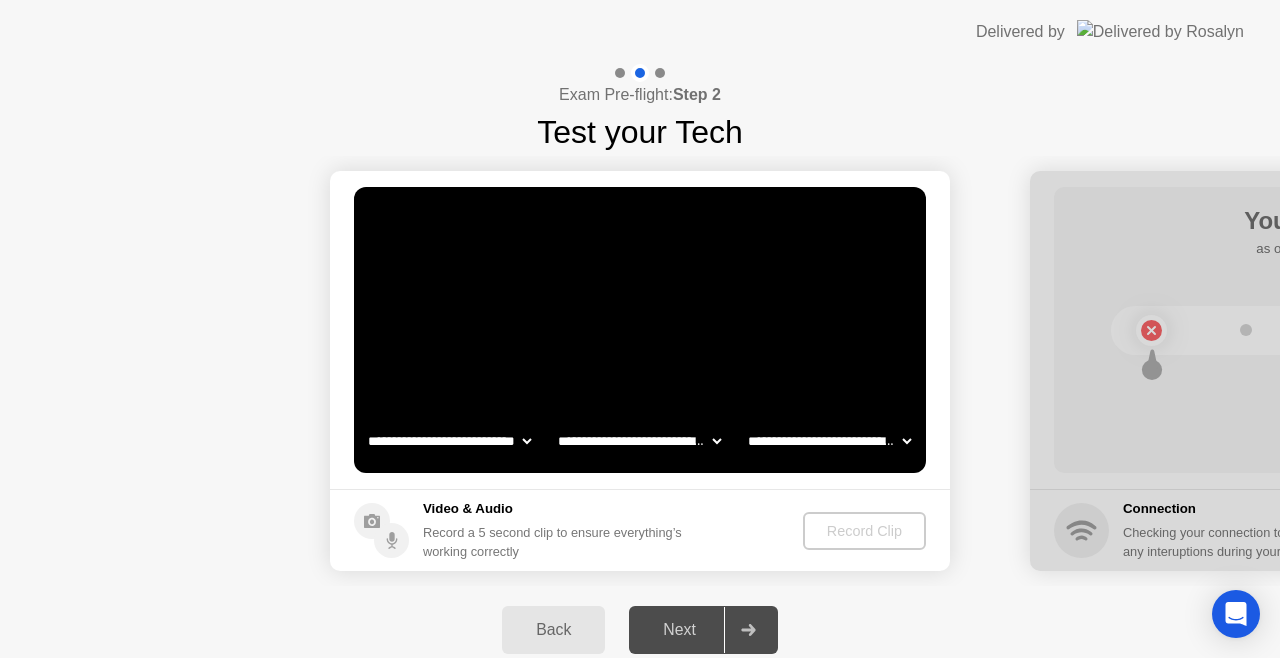 click on "**********" 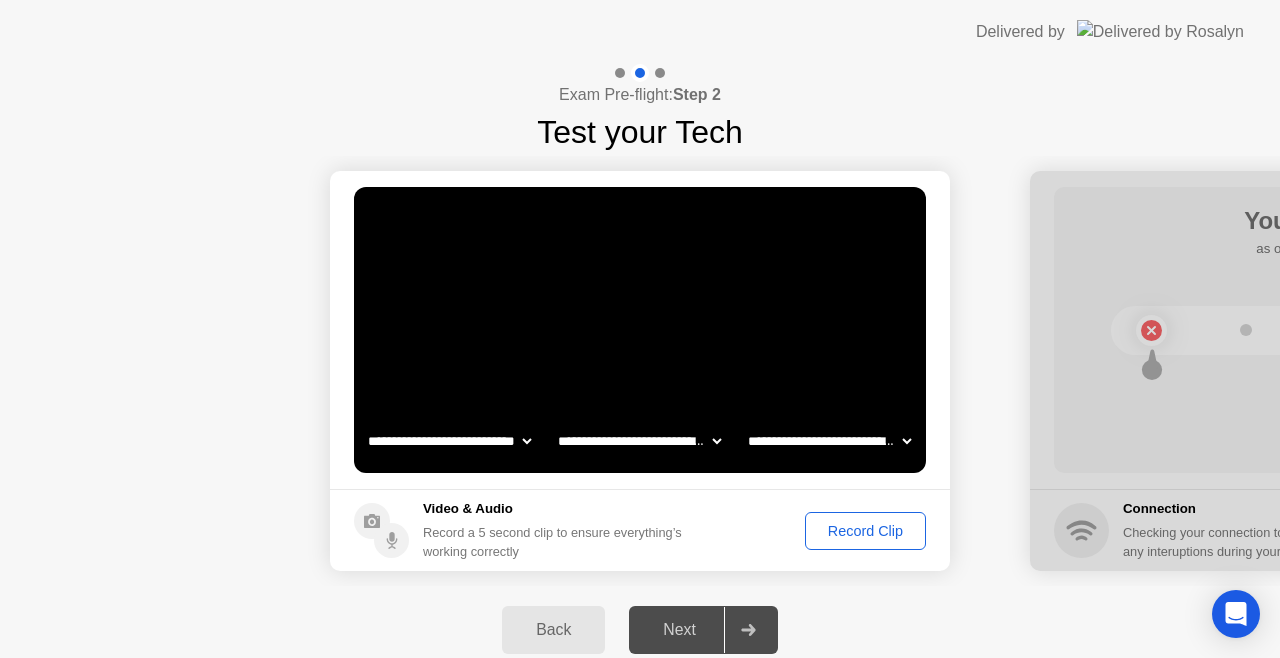 click on "**********" 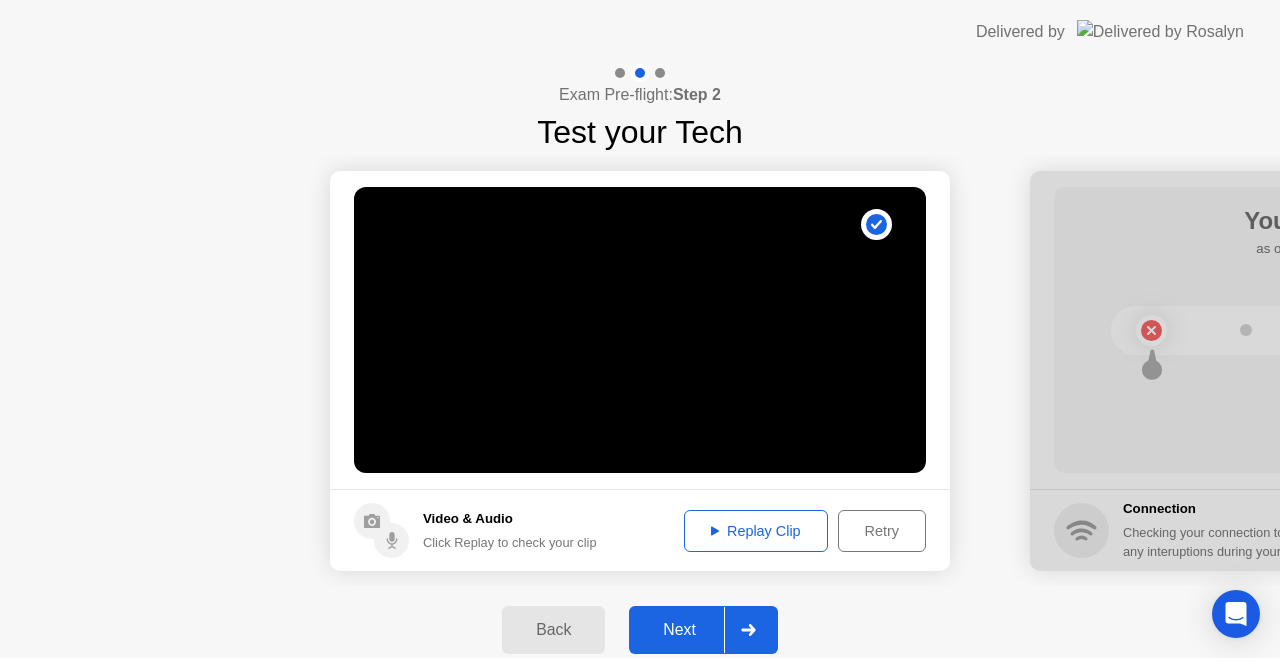 click on "Replay Clip" 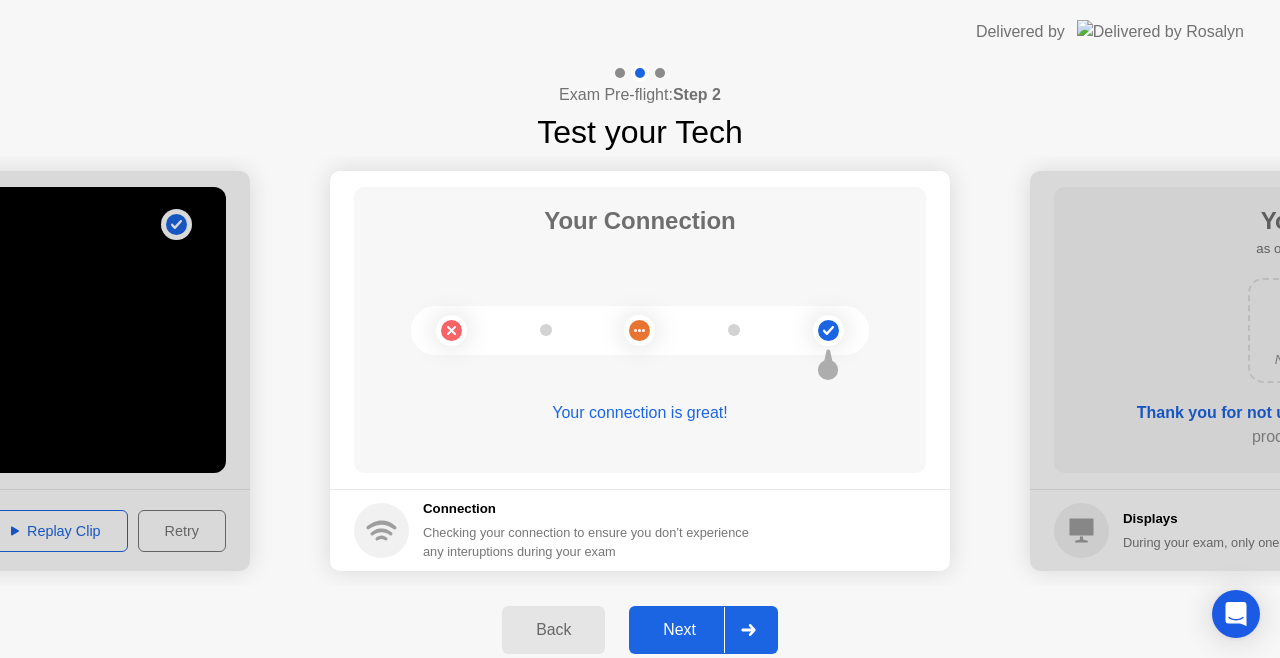click 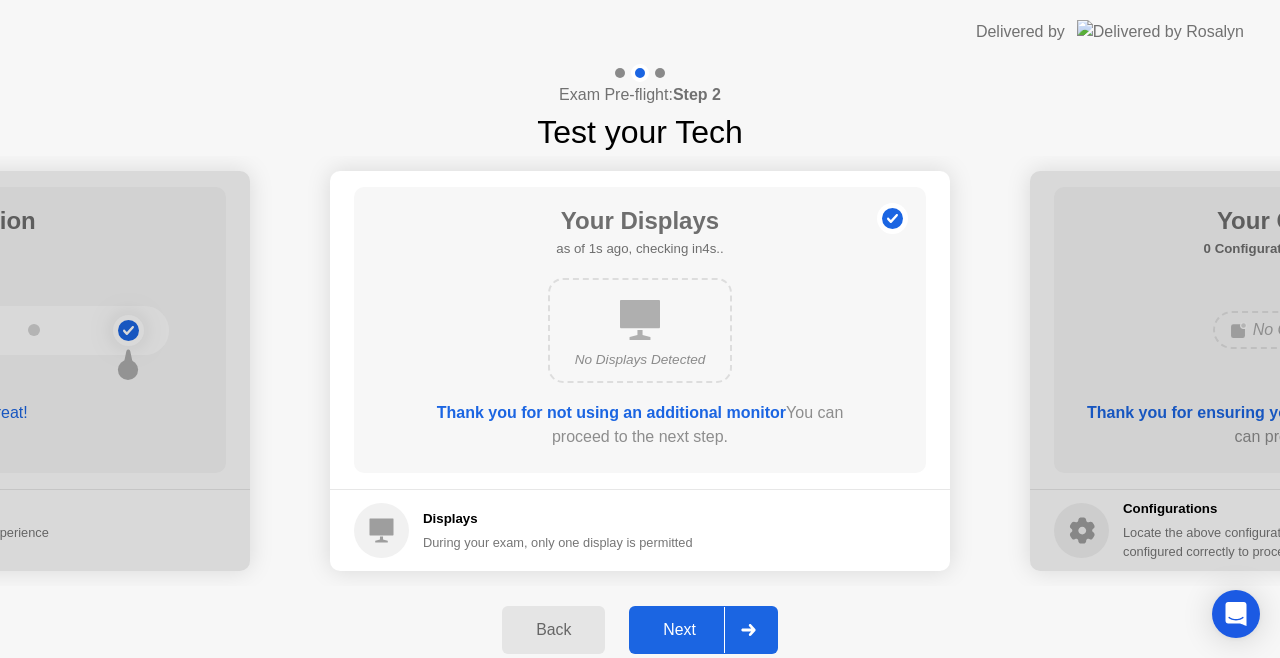 click 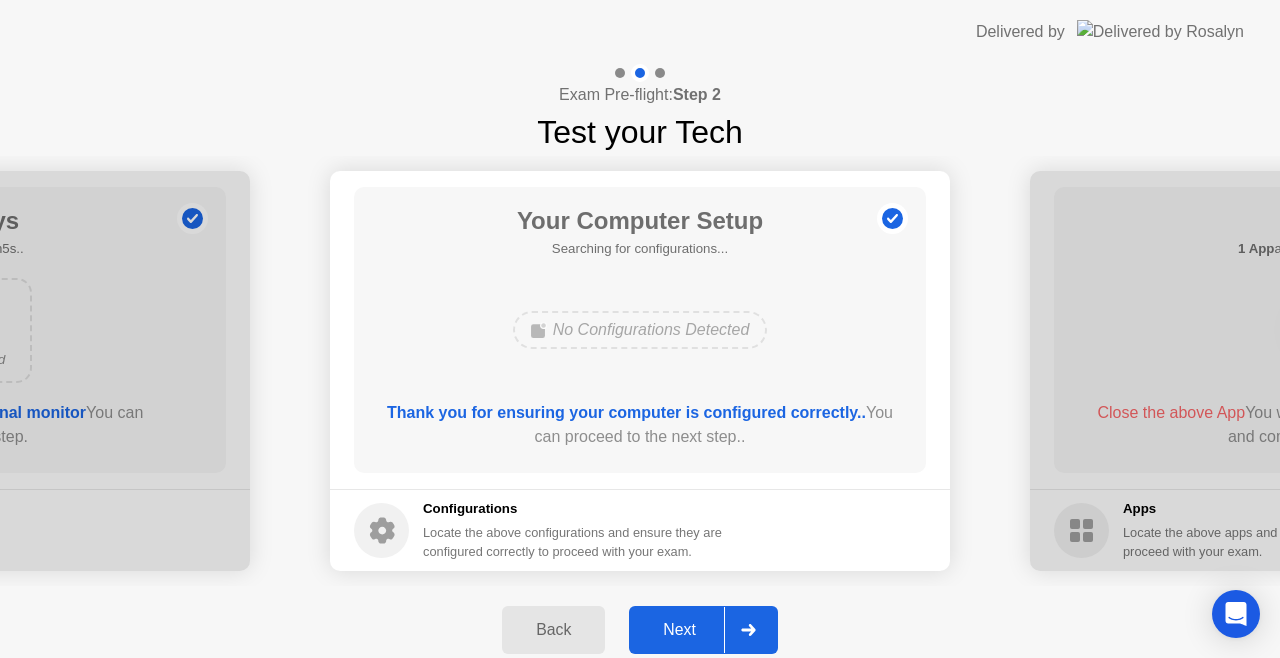 click 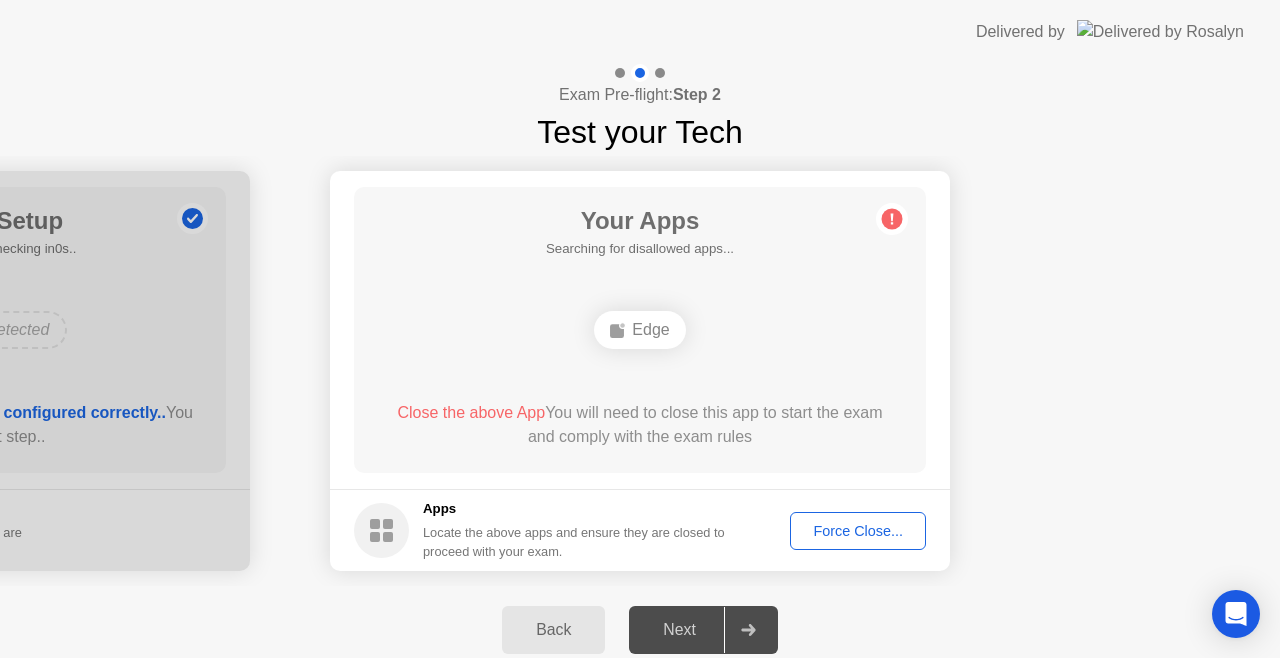 click on "Force Close..." 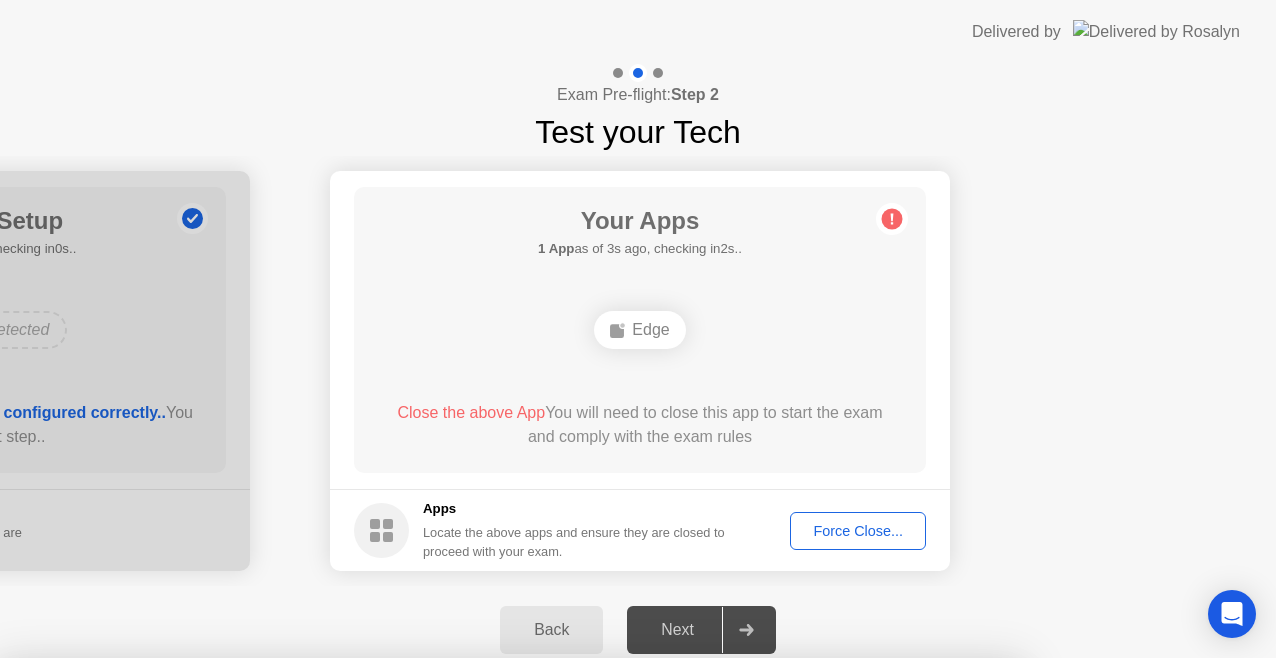 click on "Confirm" at bounding box center [577, 934] 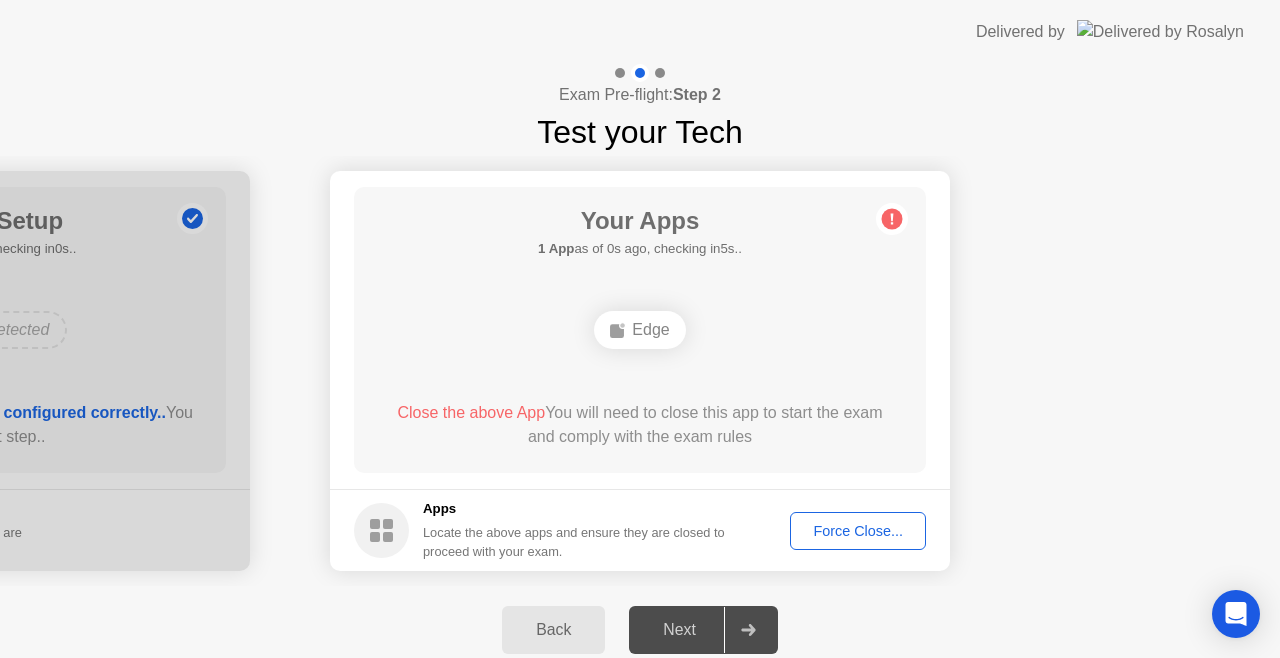 click on "Force Close..." 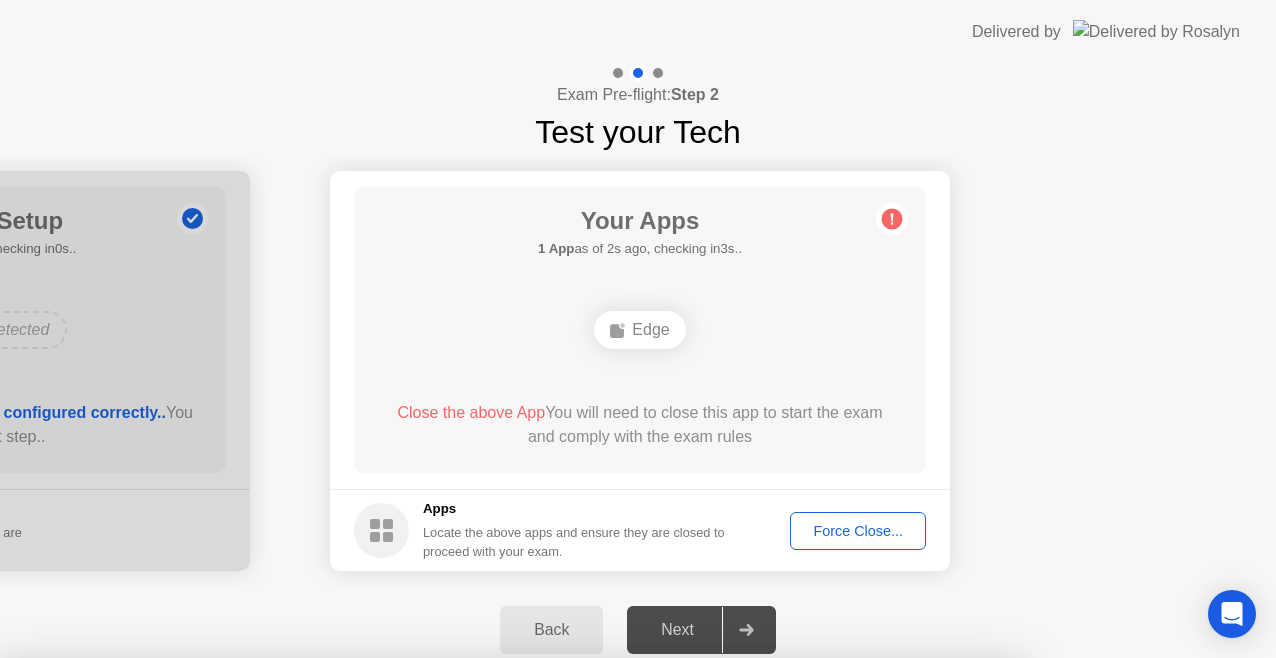 click on "Confirm" at bounding box center [577, 934] 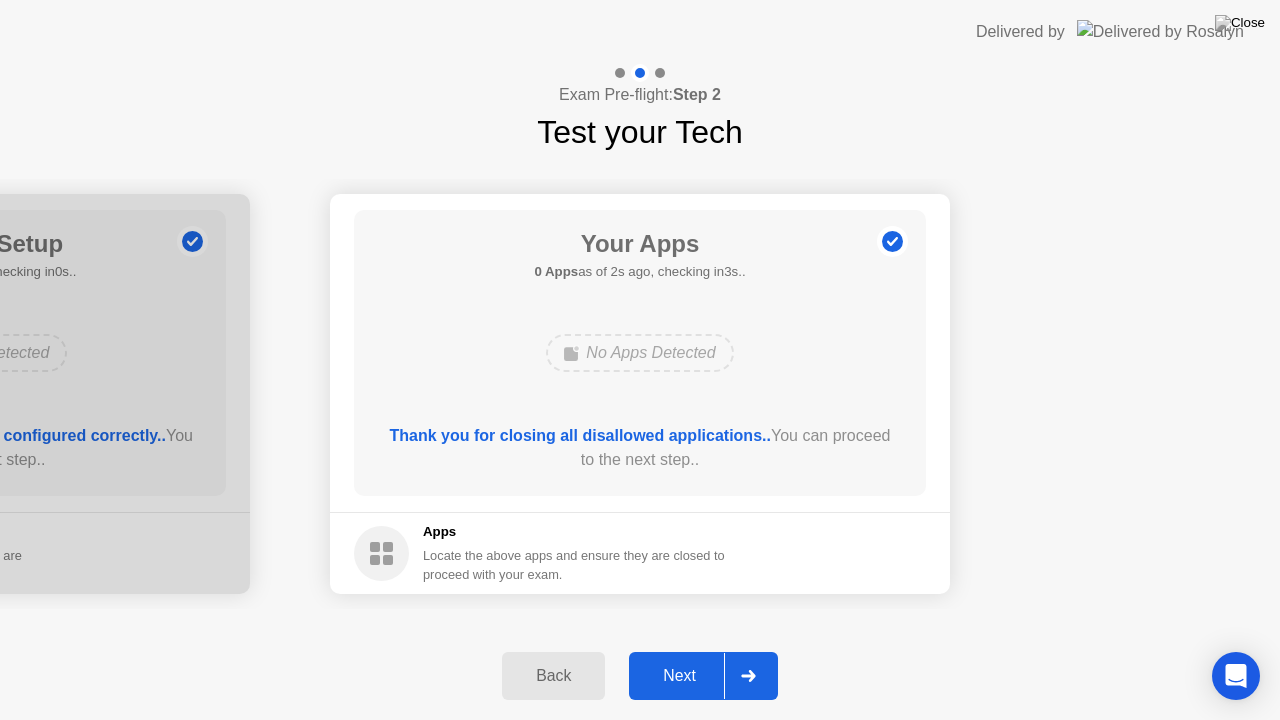 click on "Next" 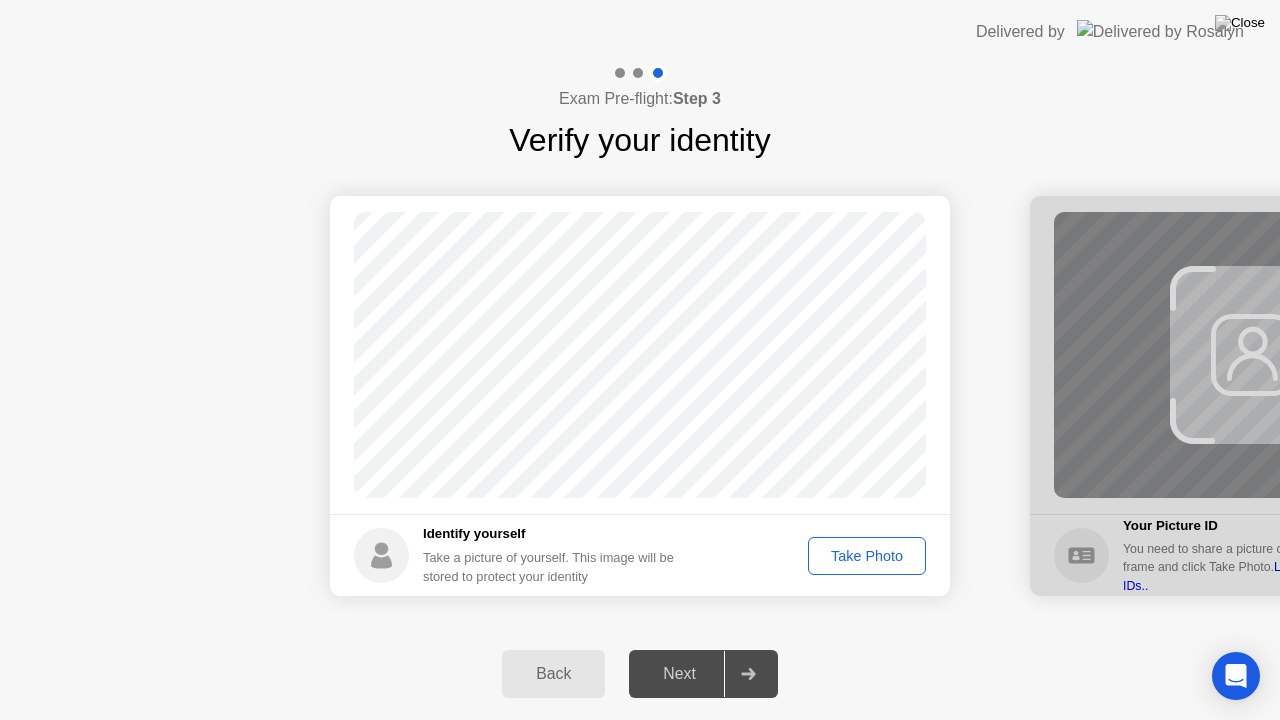 click on "Take Photo" 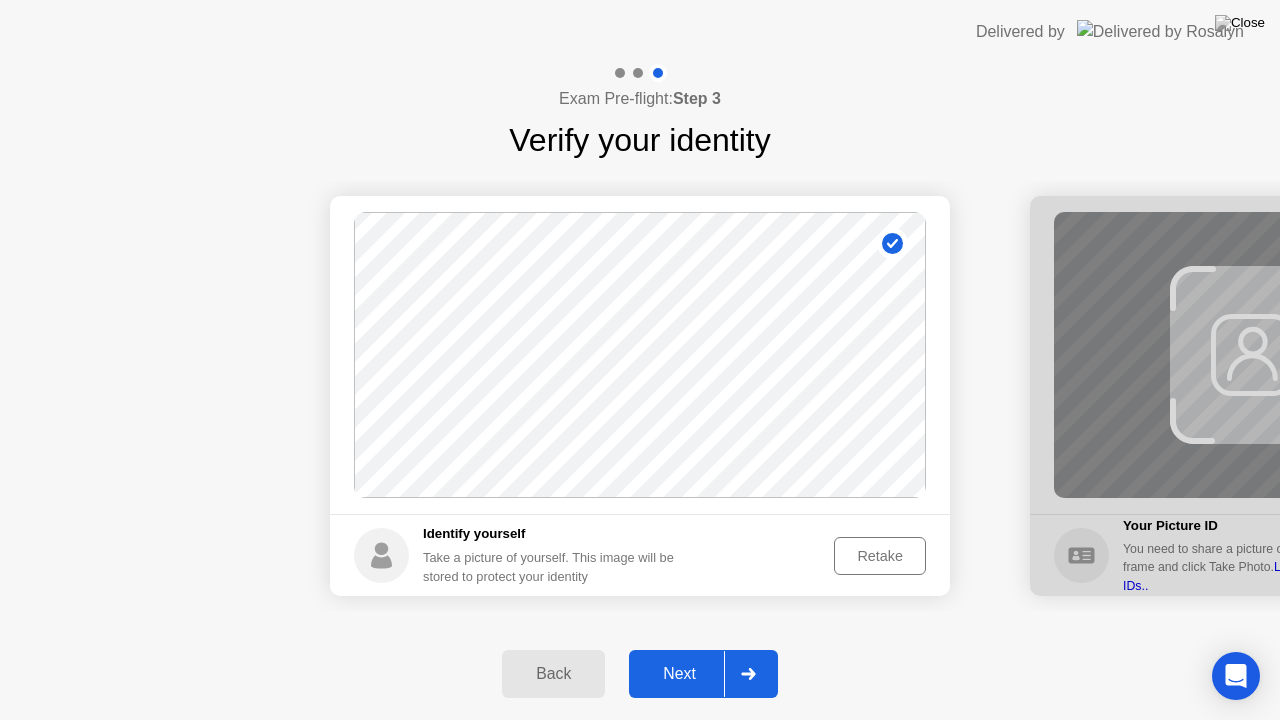 click 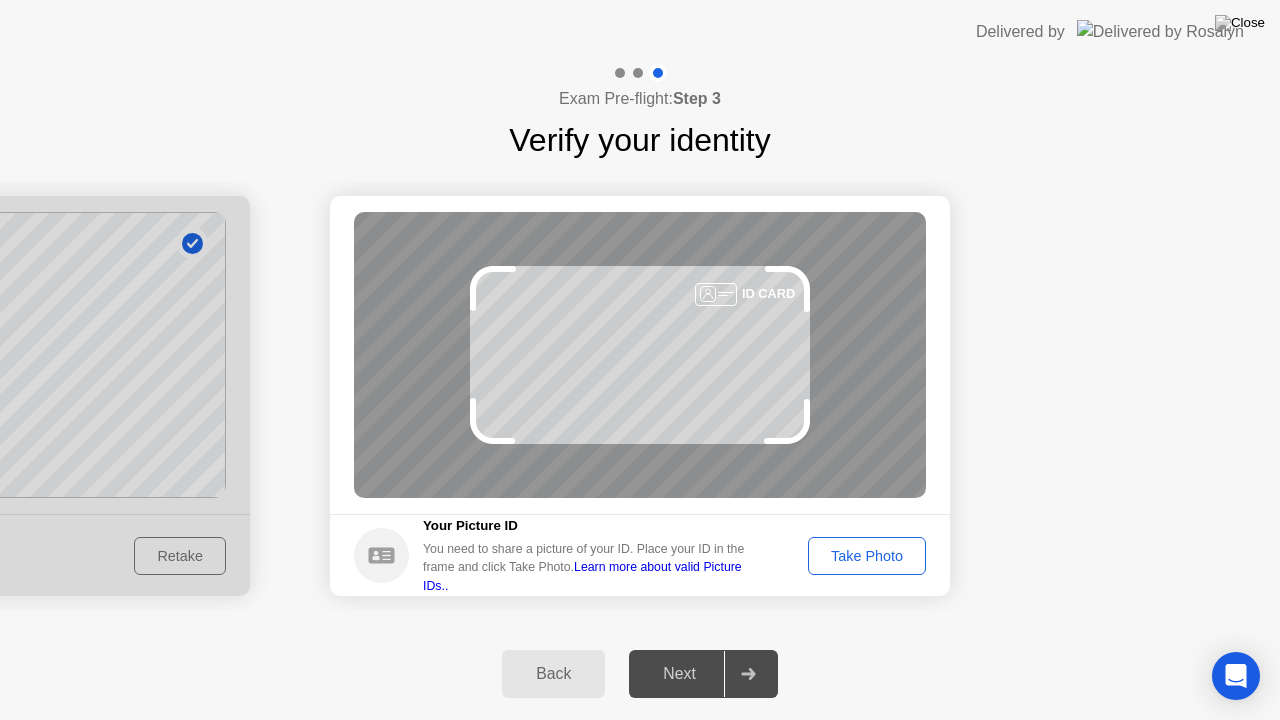 click on "Learn more about valid Picture IDs.." 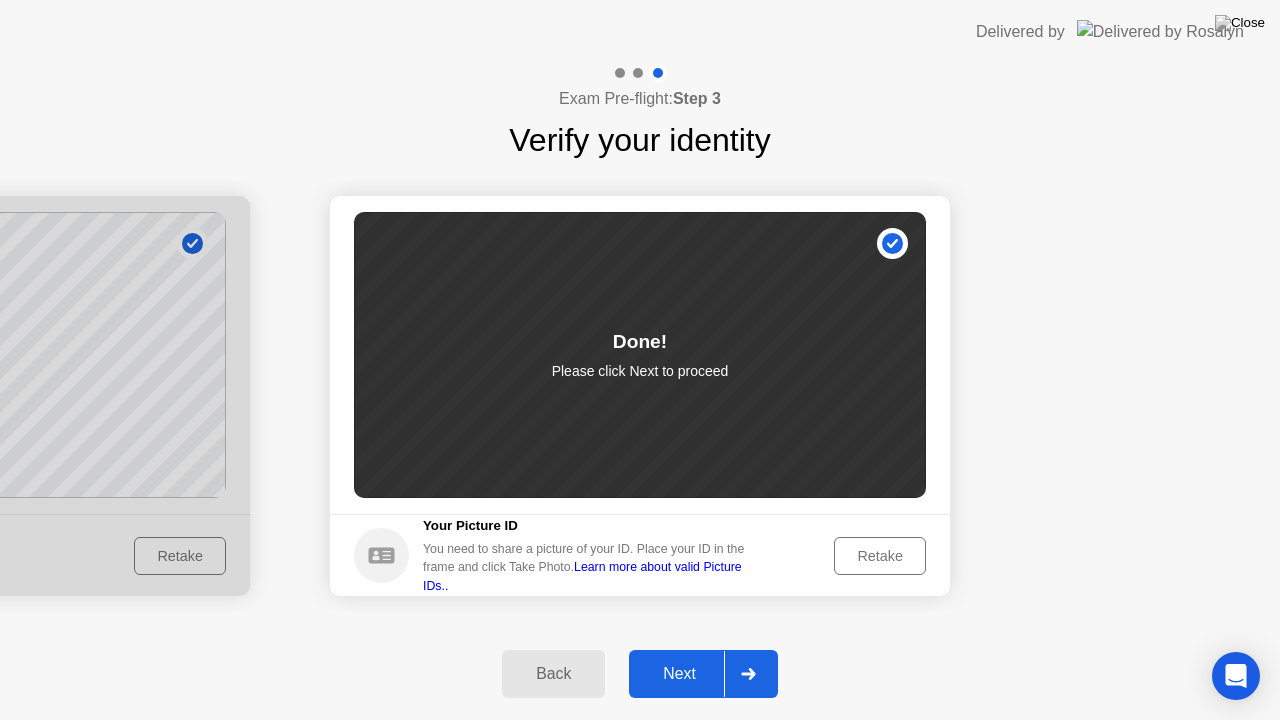 click on "Next" 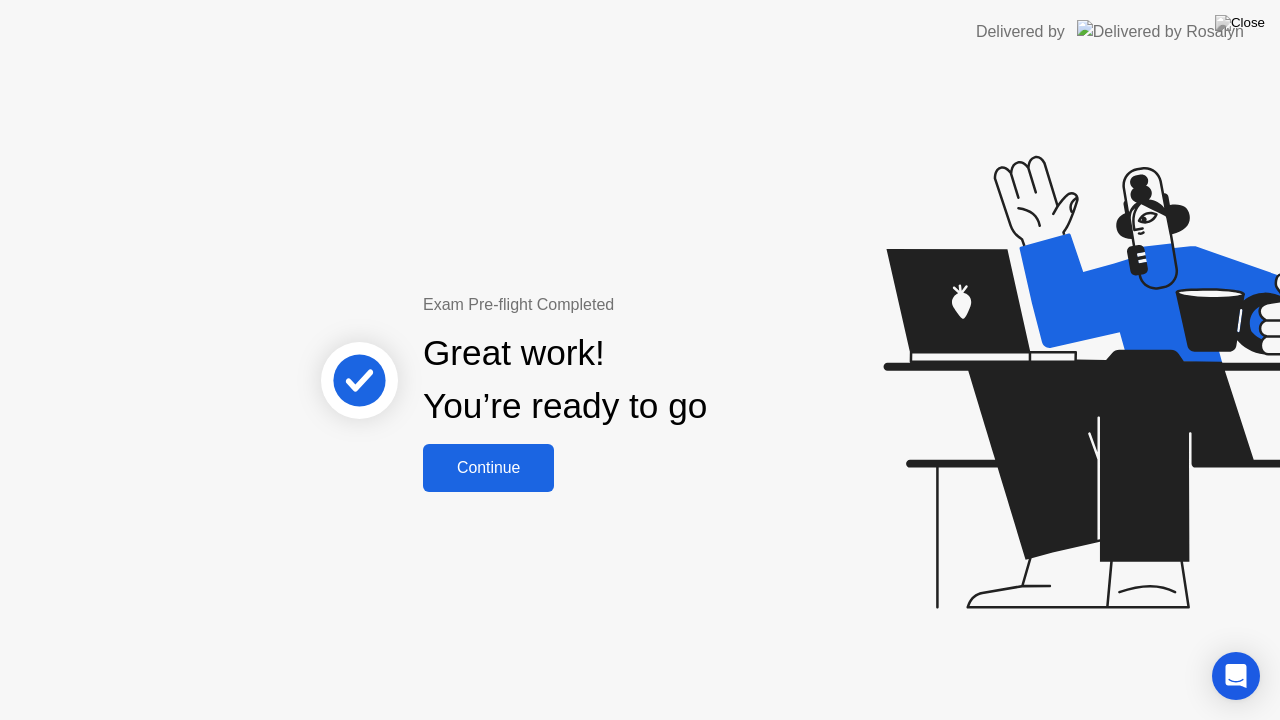 click on "Continue" 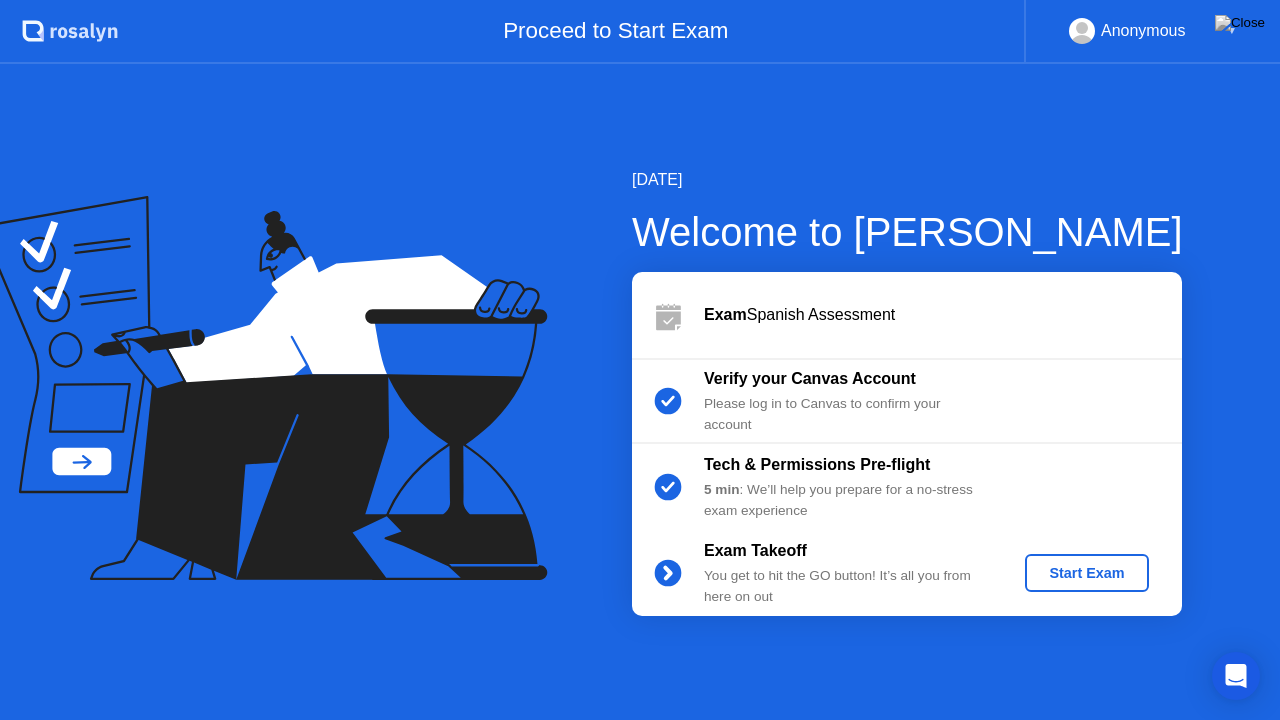 click on "Start Exam" 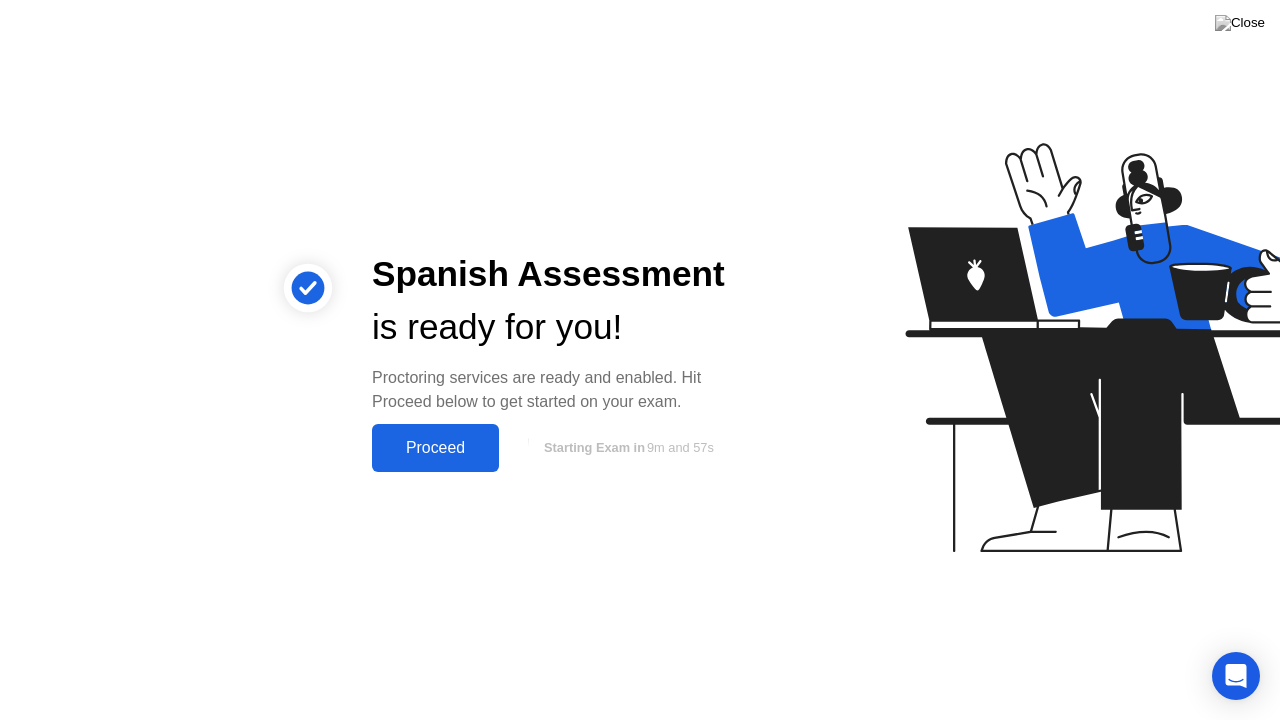 click on "Proceed" 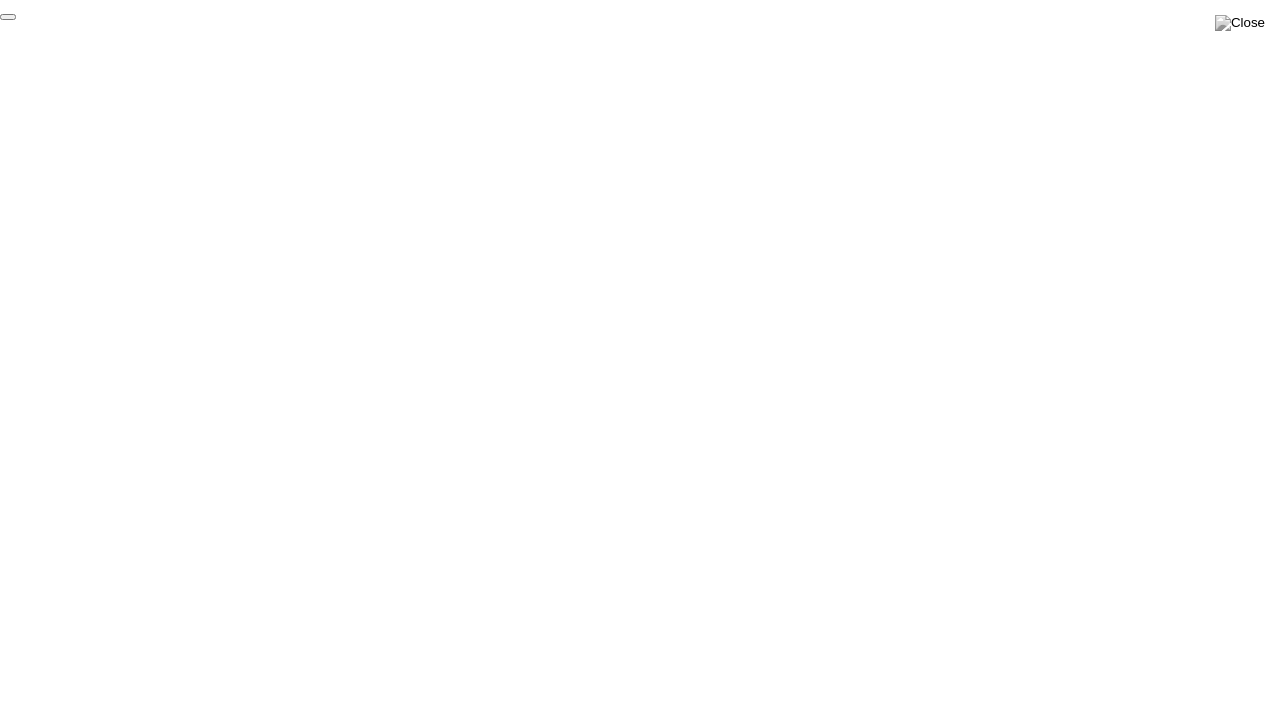 click on "End Proctoring Session" 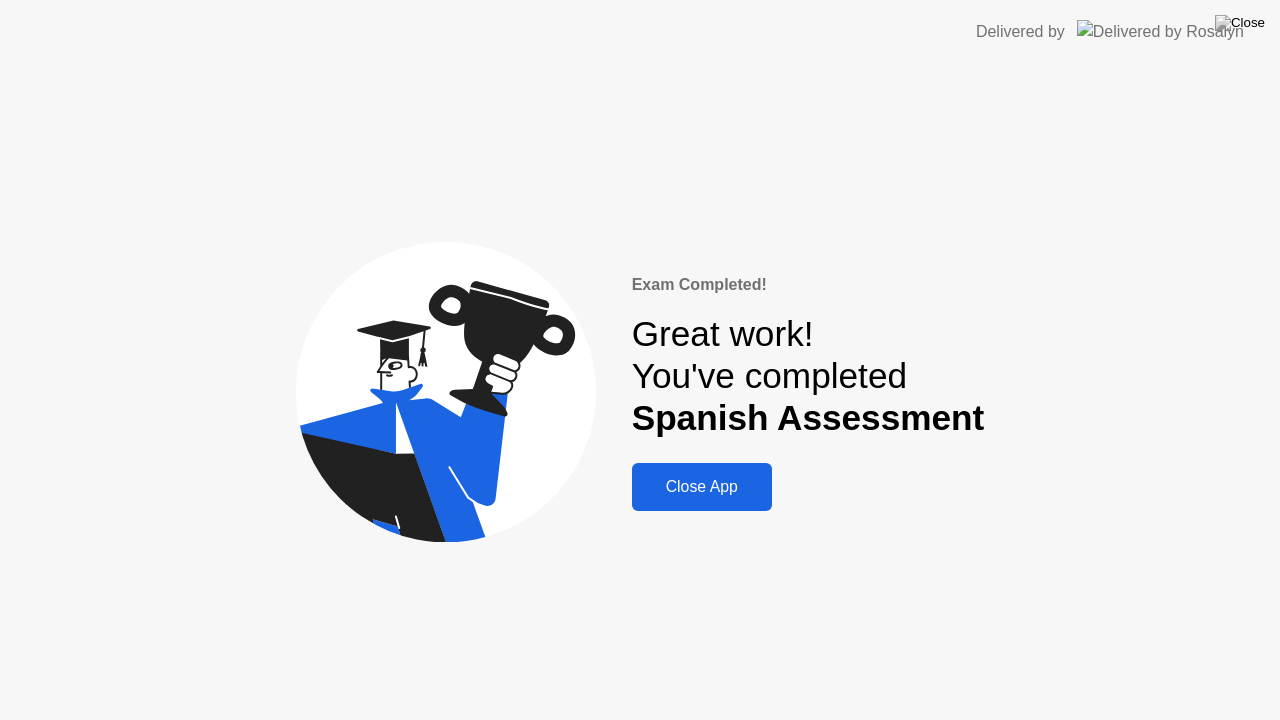 click on "Close App" 